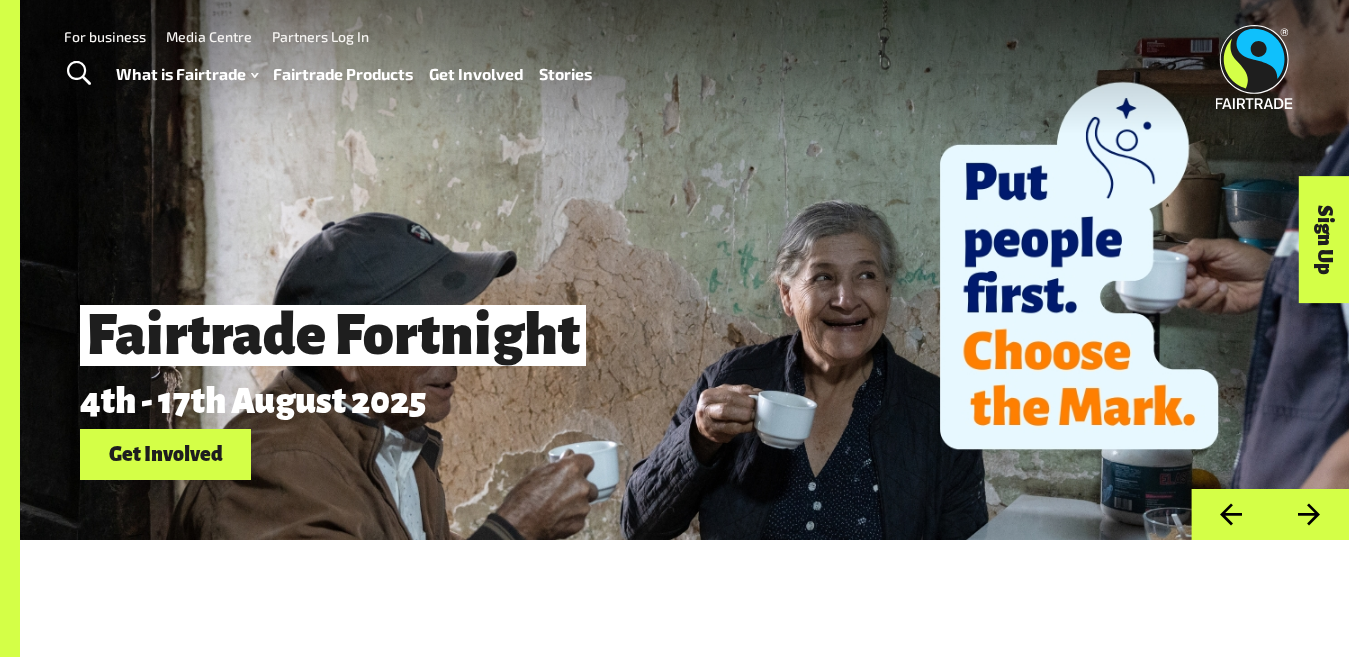 scroll, scrollTop: 0, scrollLeft: 0, axis: both 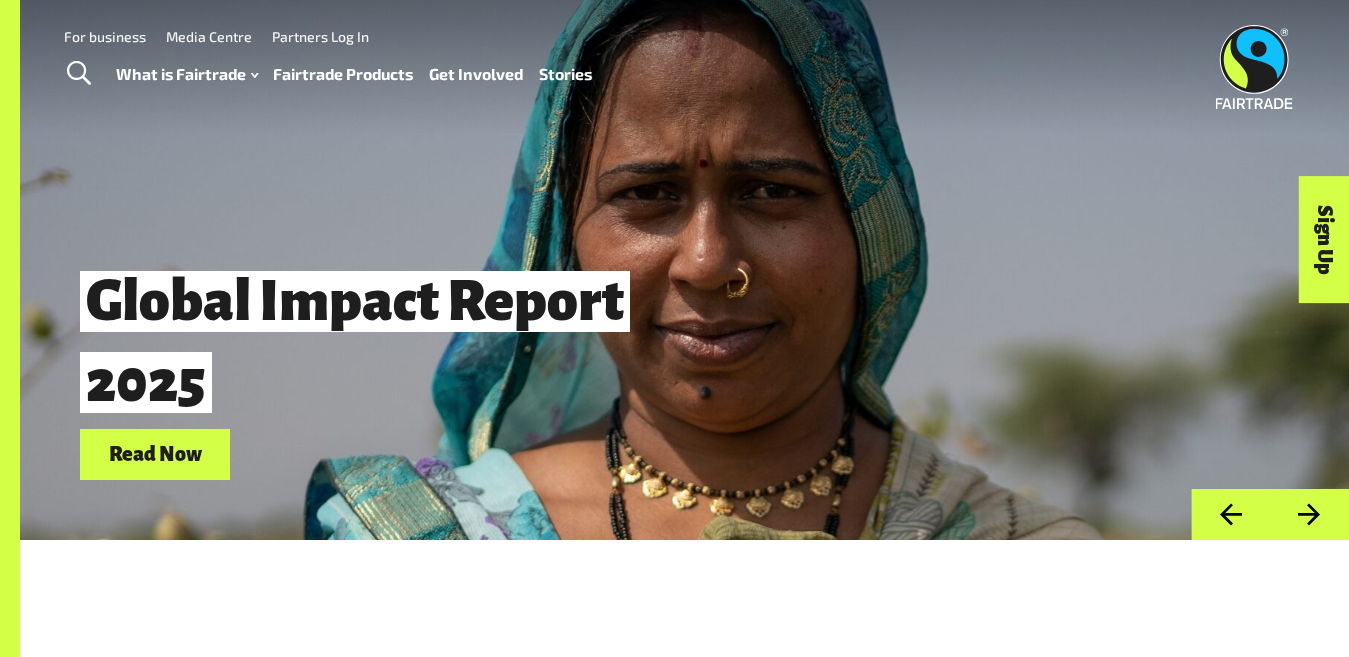 click on "For business" at bounding box center [105, 36] 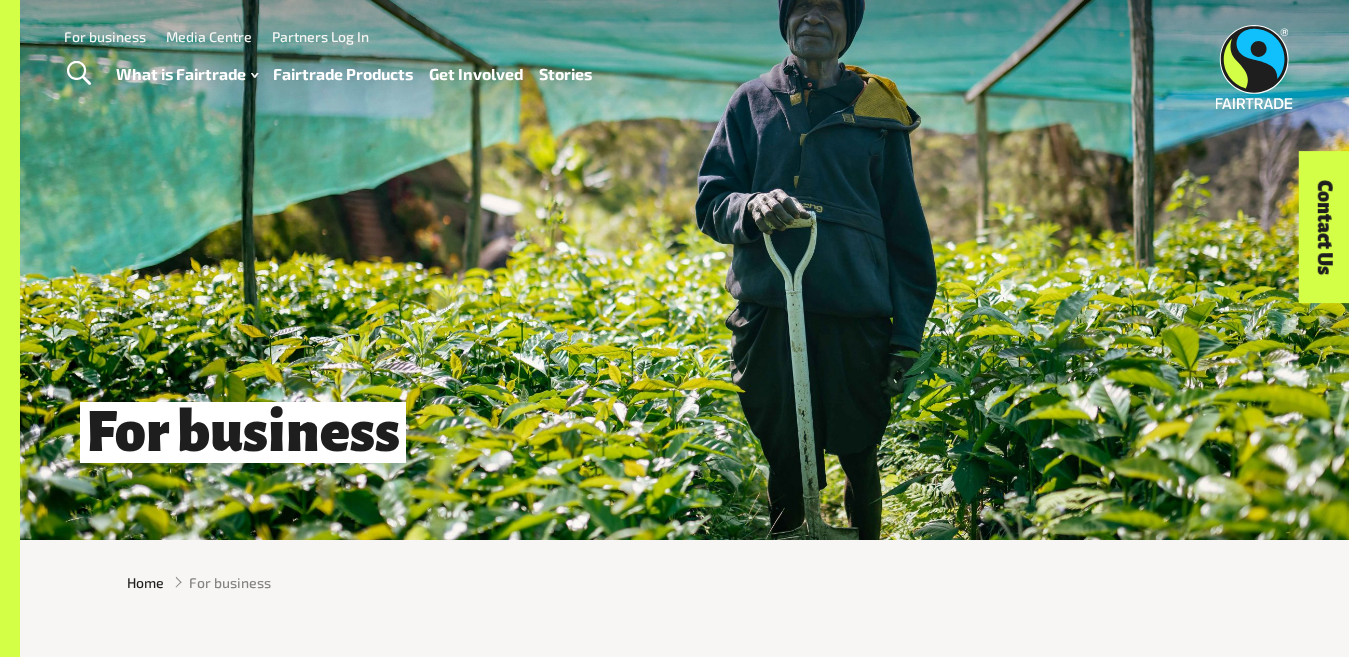 scroll, scrollTop: 0, scrollLeft: 0, axis: both 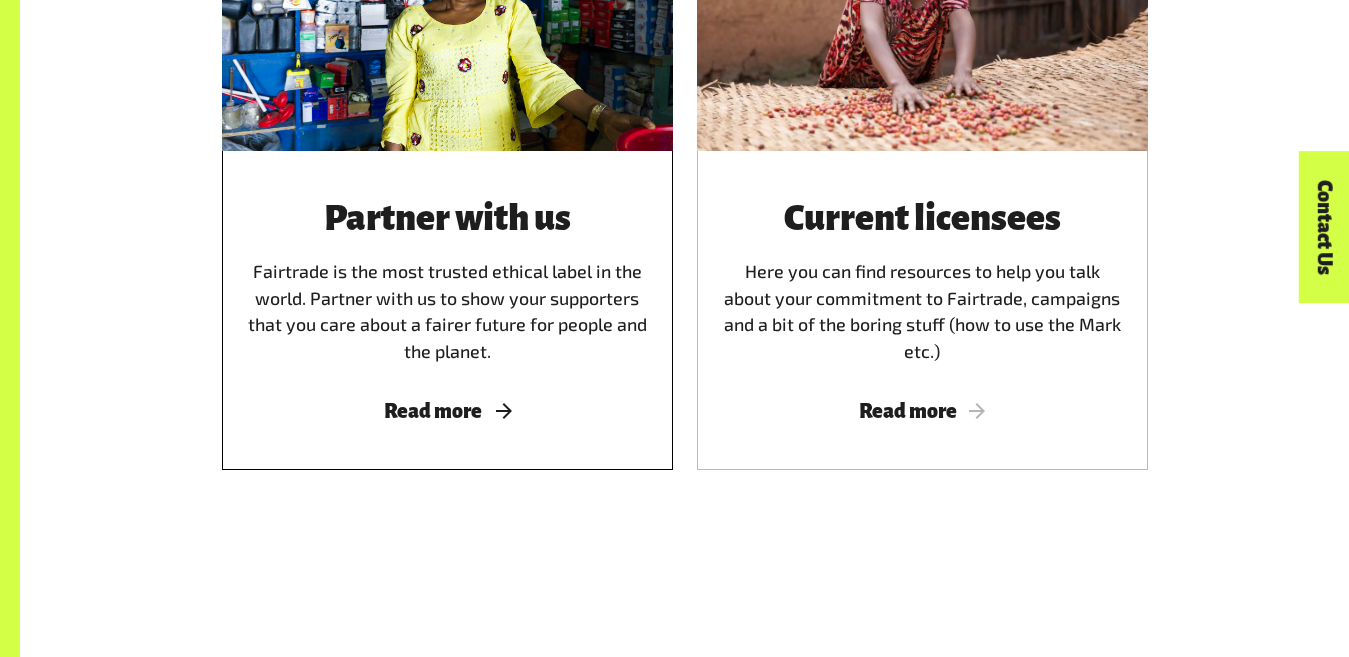 click on "Read more" at bounding box center (447, 411) 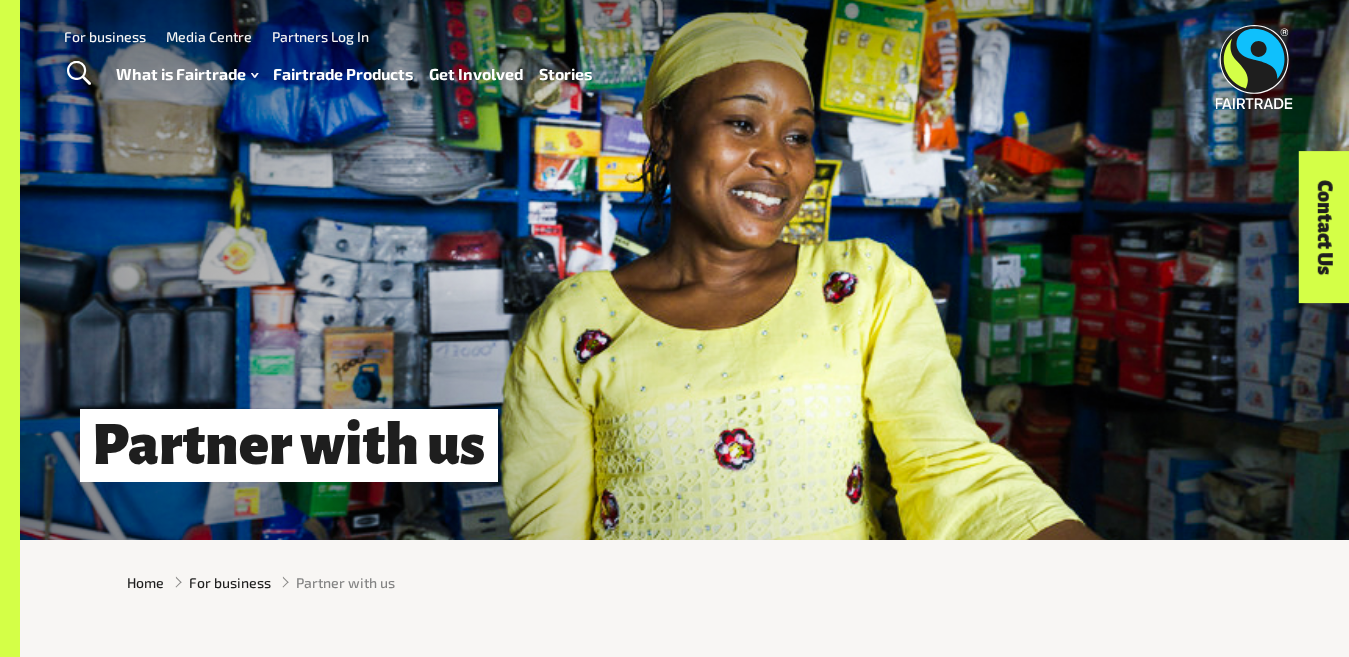 scroll, scrollTop: 0, scrollLeft: 0, axis: both 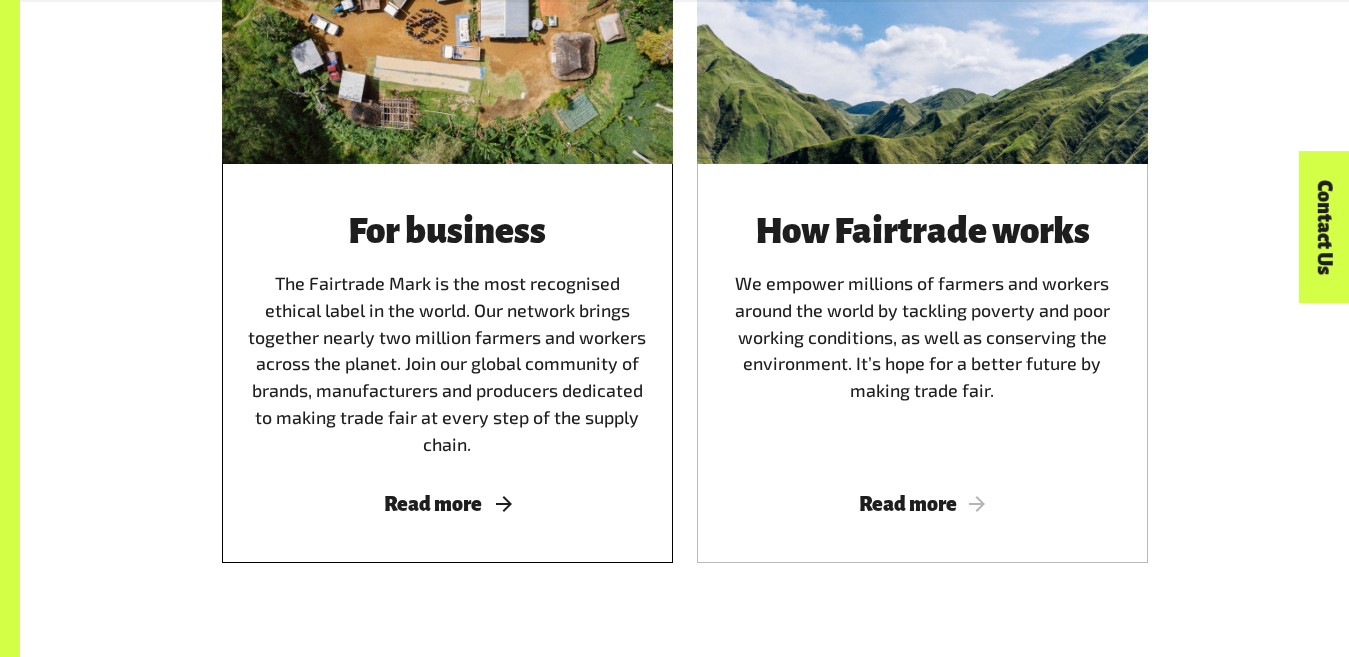 click on "Read more" at bounding box center (447, 504) 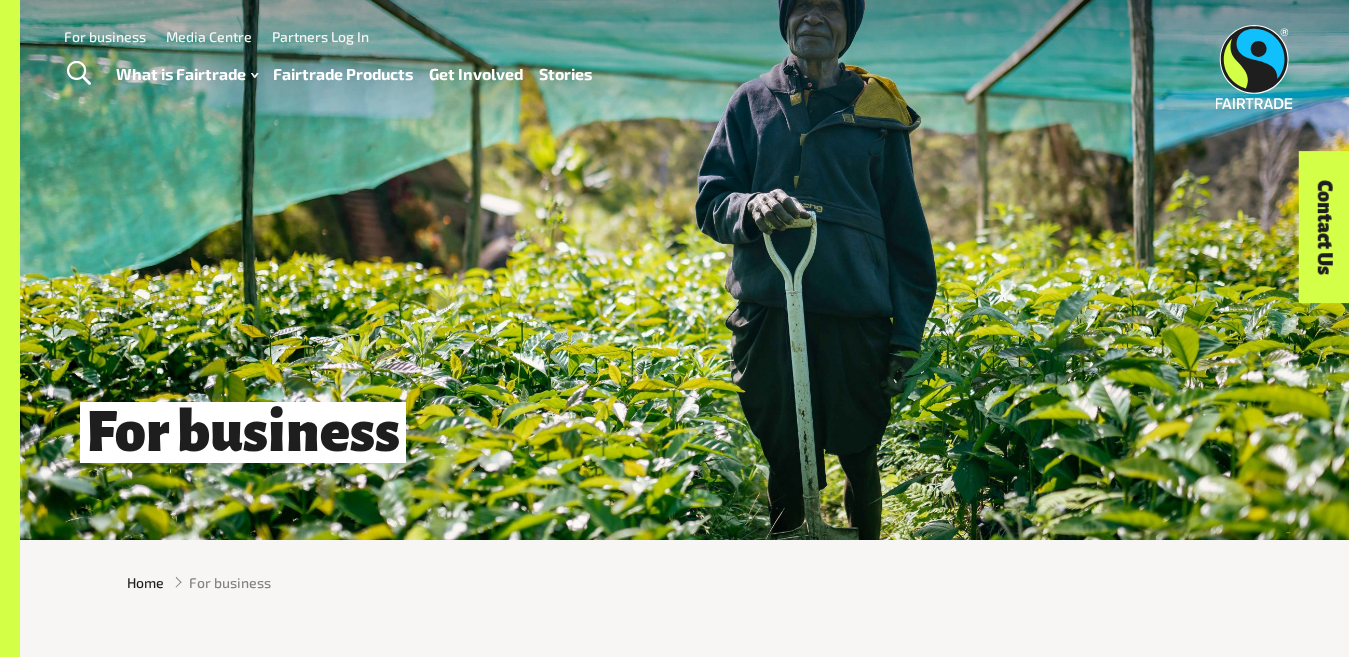 scroll, scrollTop: 0, scrollLeft: 0, axis: both 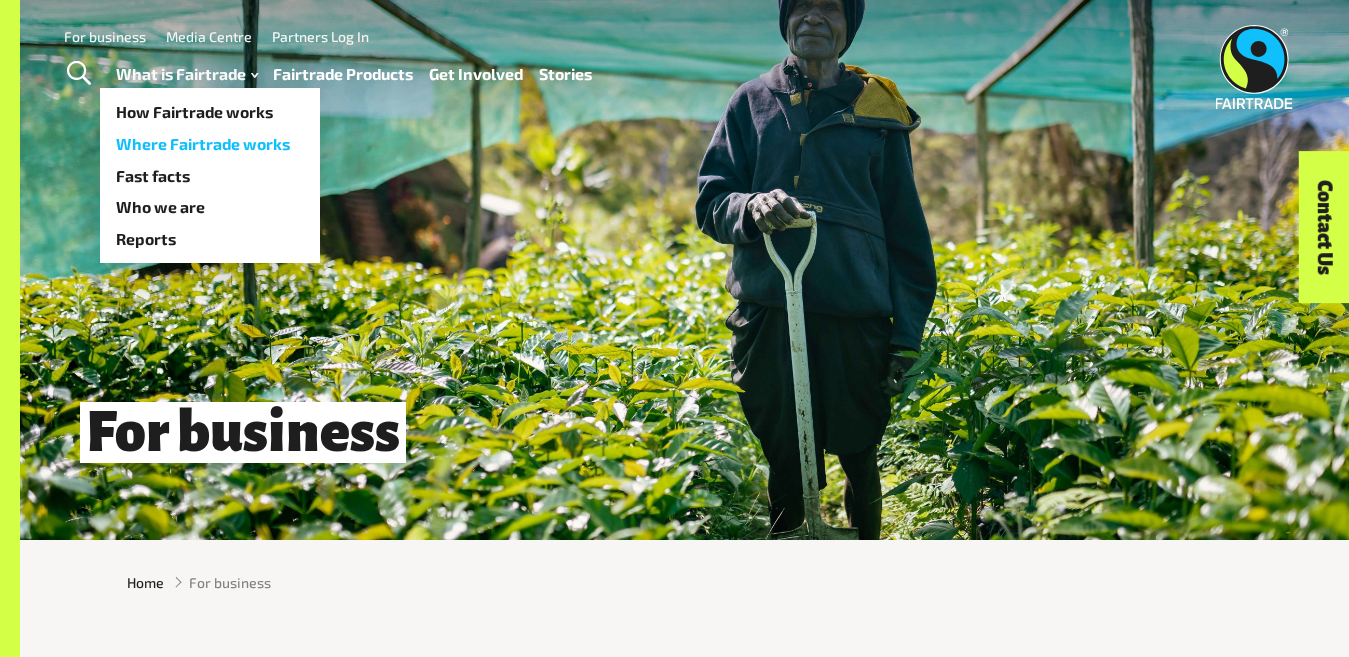 click on "Where Fairtrade works" at bounding box center (210, 144) 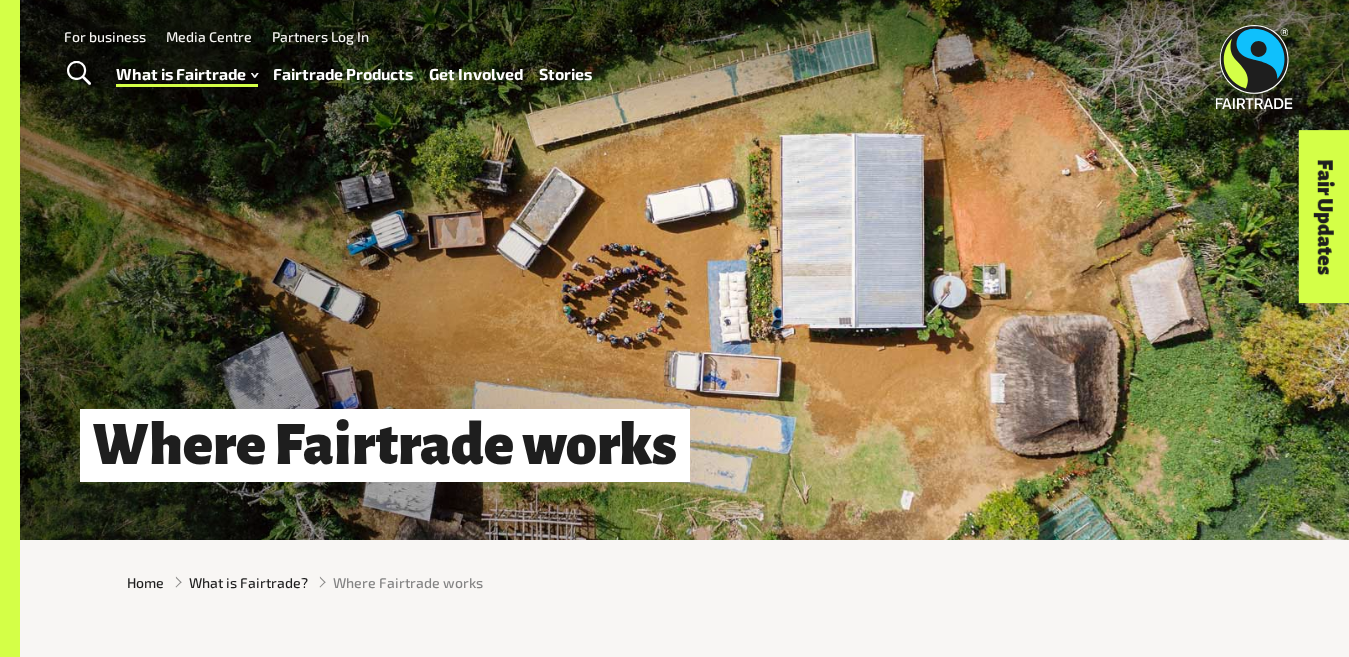 scroll, scrollTop: 0, scrollLeft: 0, axis: both 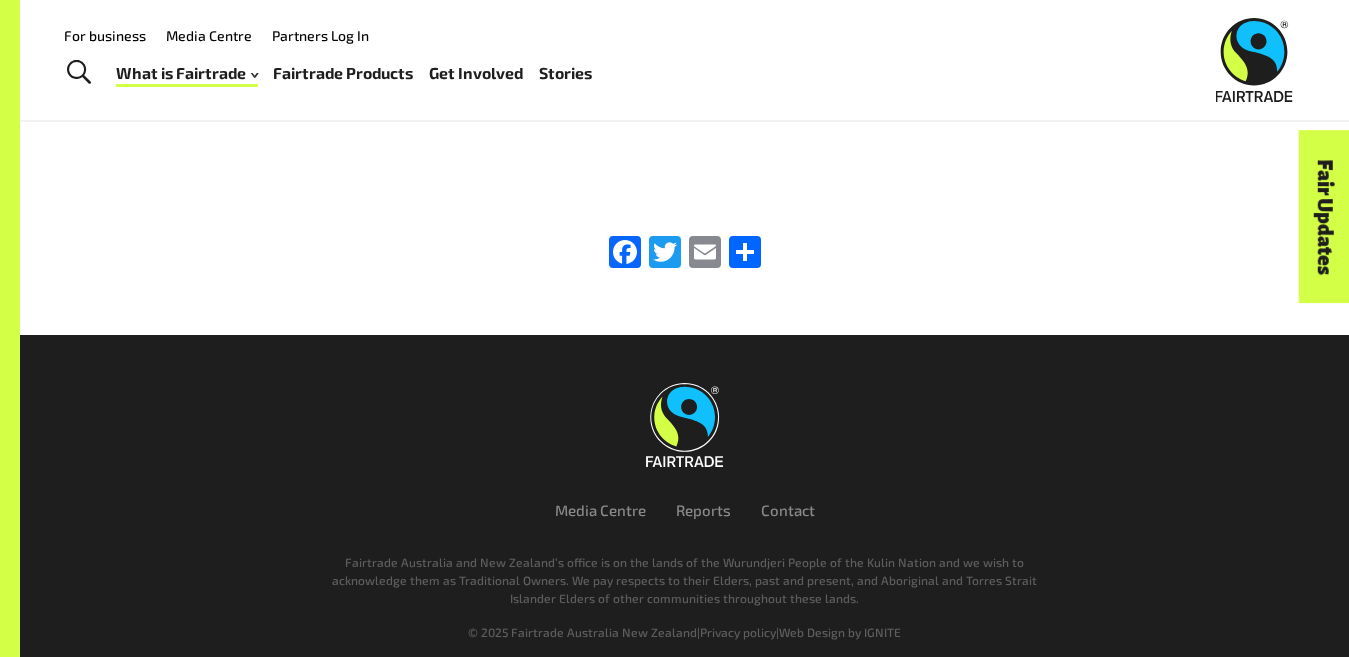 click on "Stories" at bounding box center (565, 73) 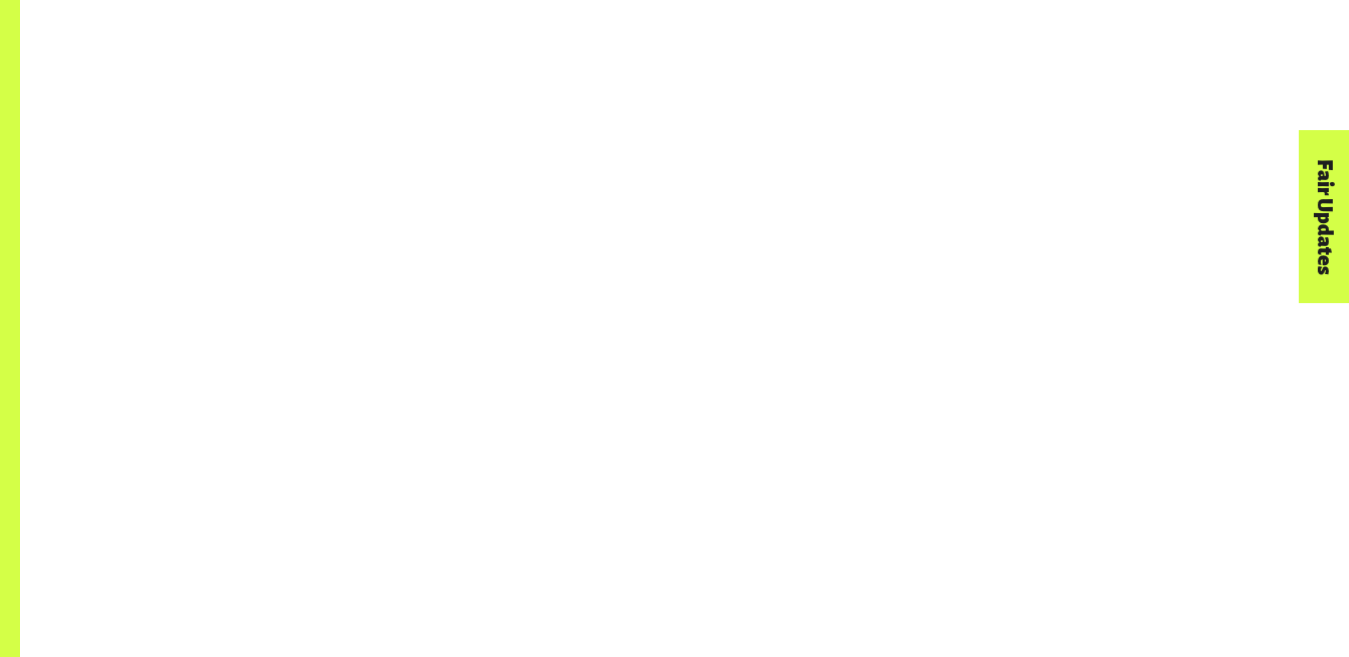 scroll, scrollTop: 631, scrollLeft: 0, axis: vertical 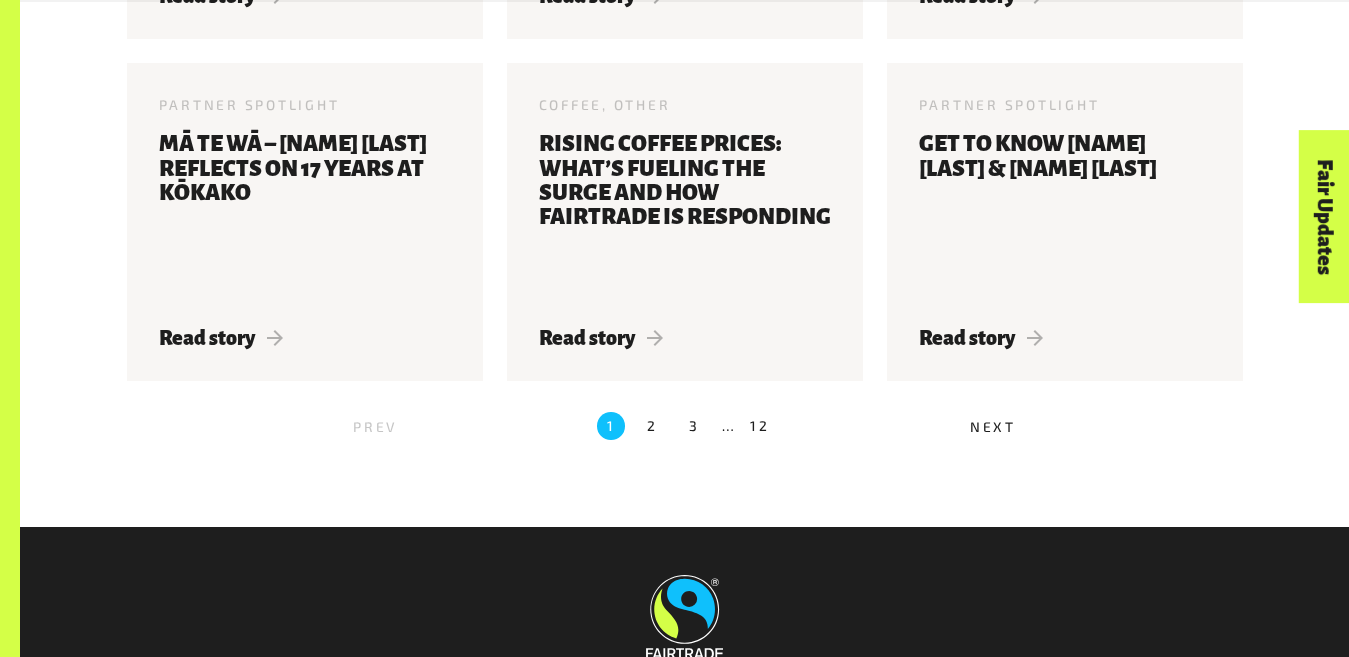 click on "Next" at bounding box center [993, 426] 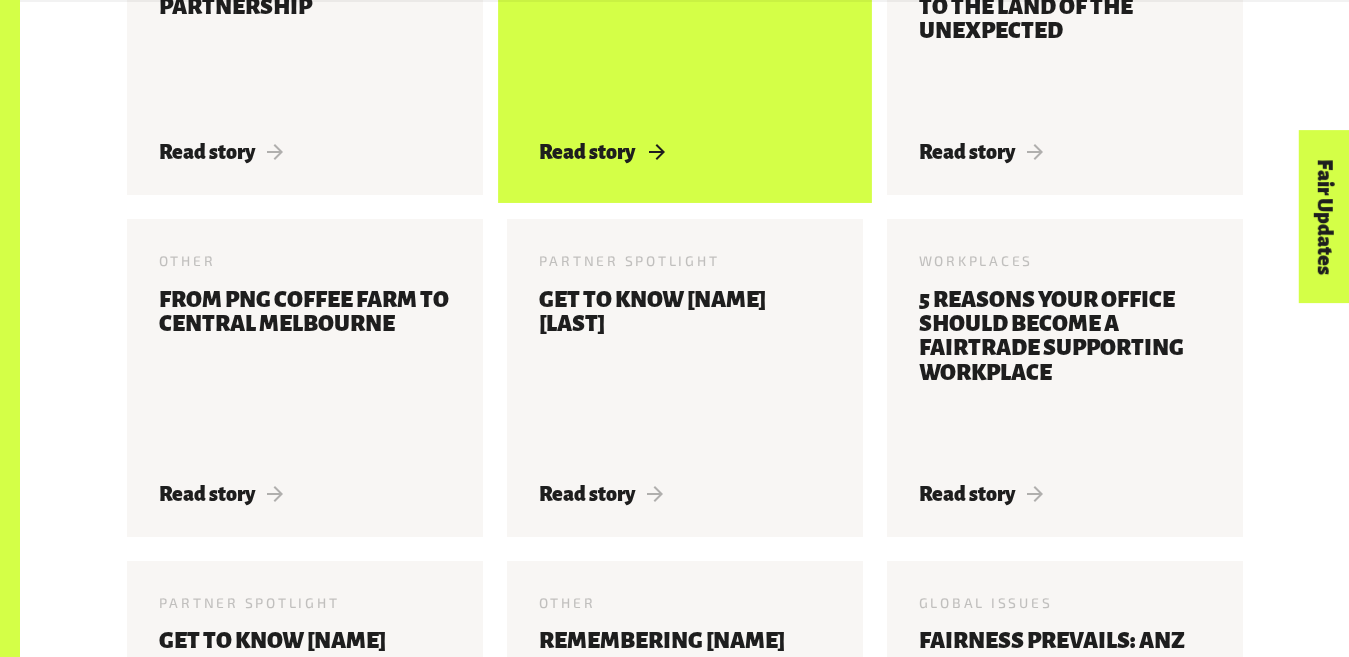 scroll, scrollTop: 931, scrollLeft: 0, axis: vertical 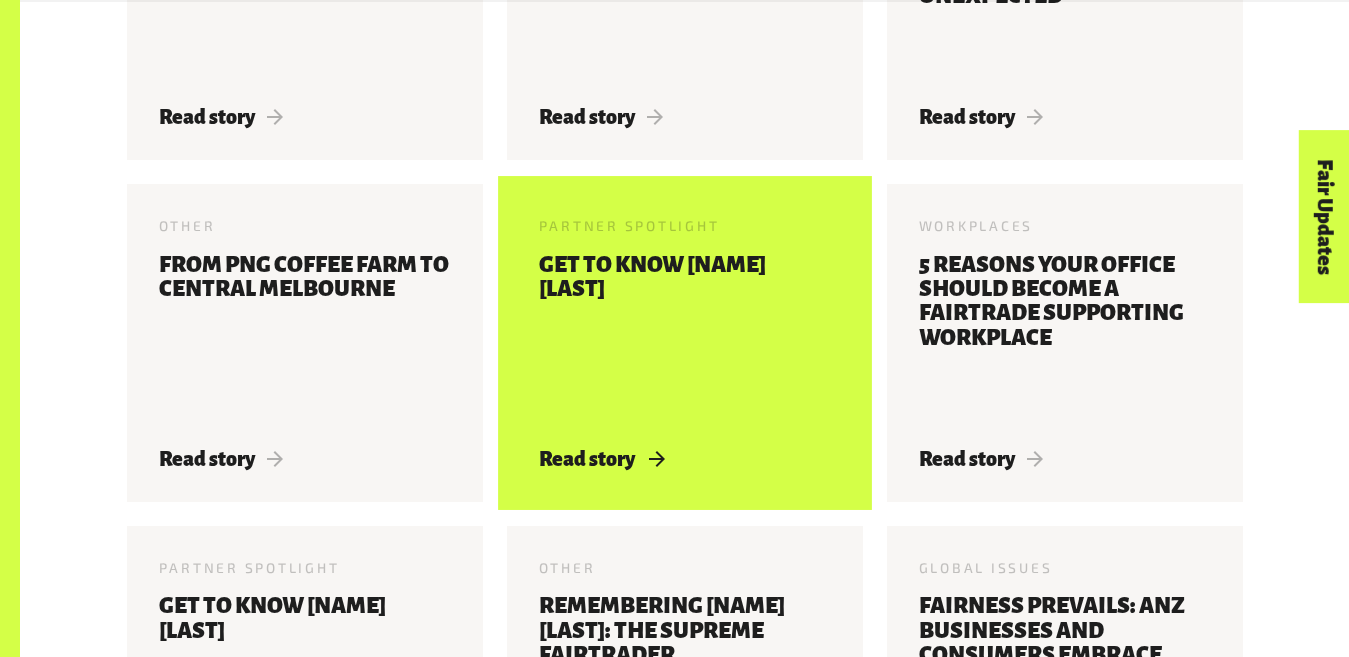 click on "Get to know Lee Mcdermid" at bounding box center [685, 338] 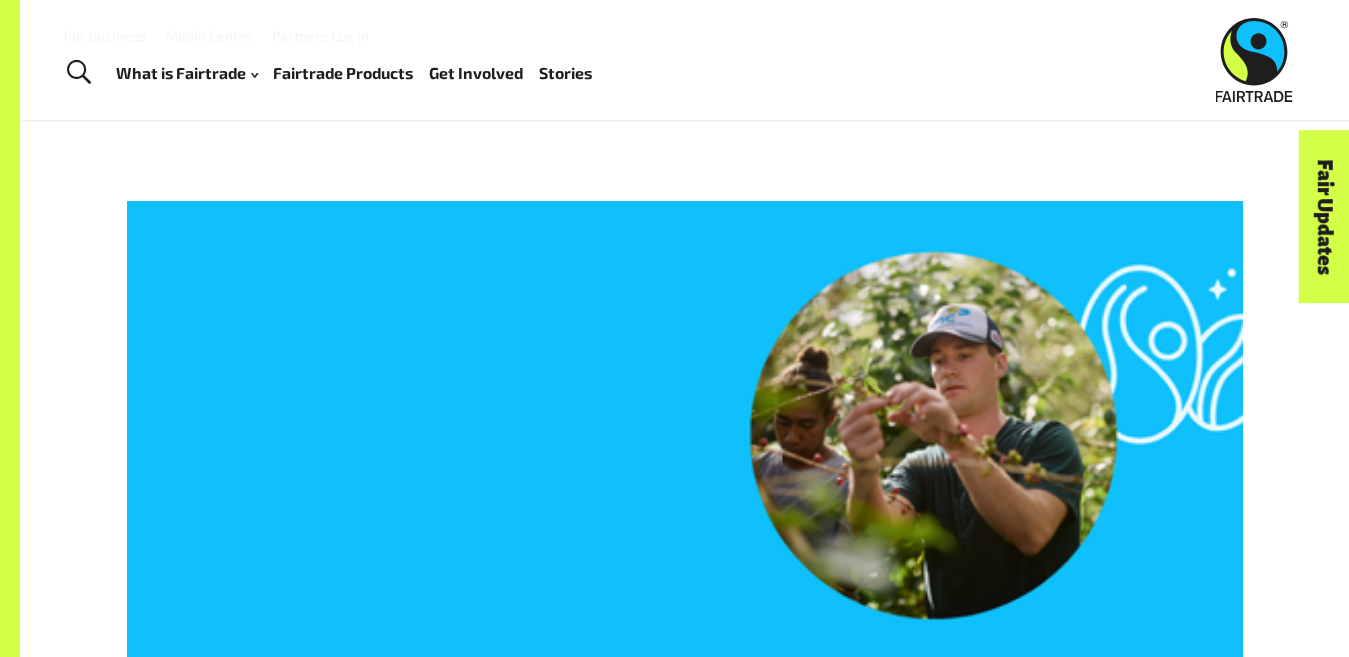 scroll, scrollTop: 0, scrollLeft: 0, axis: both 